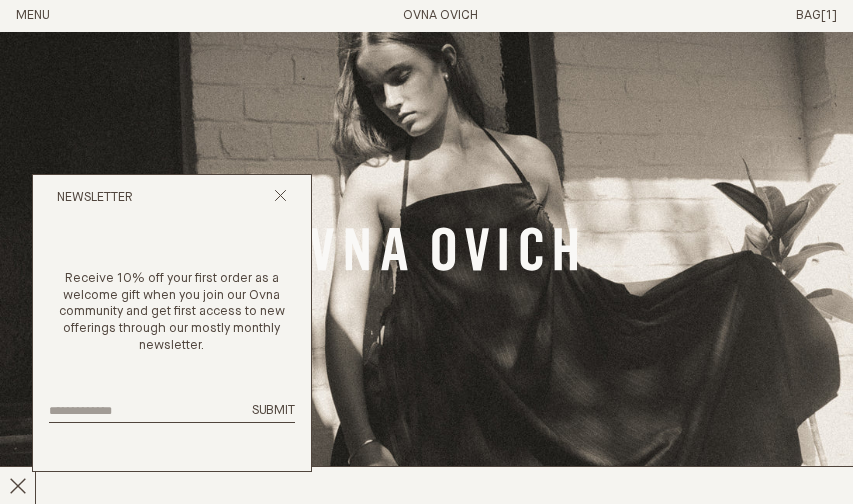 scroll, scrollTop: 0, scrollLeft: 0, axis: both 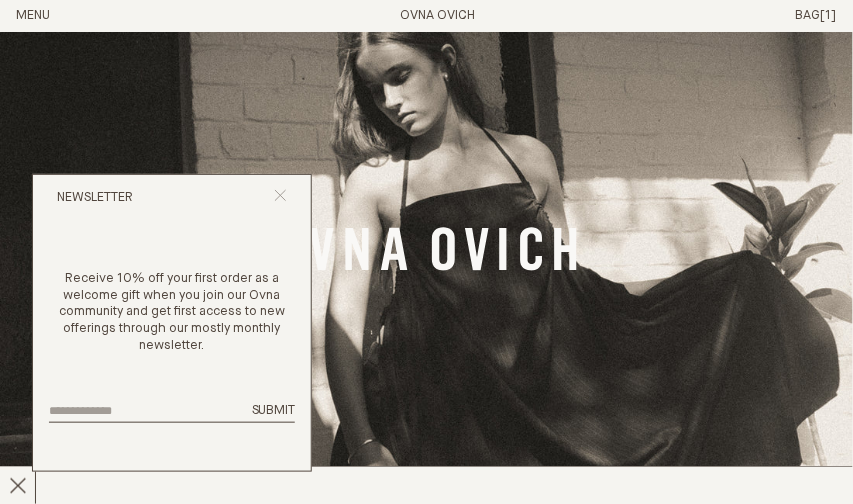 click 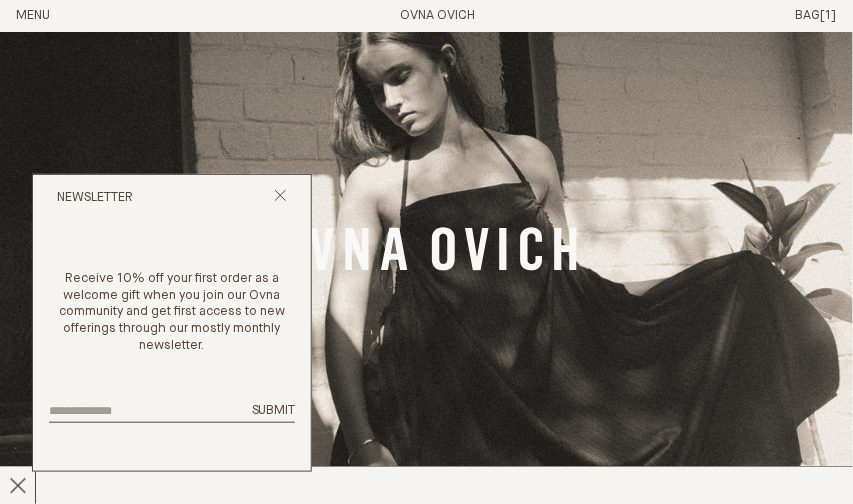 click on "Menu" at bounding box center [33, 16] 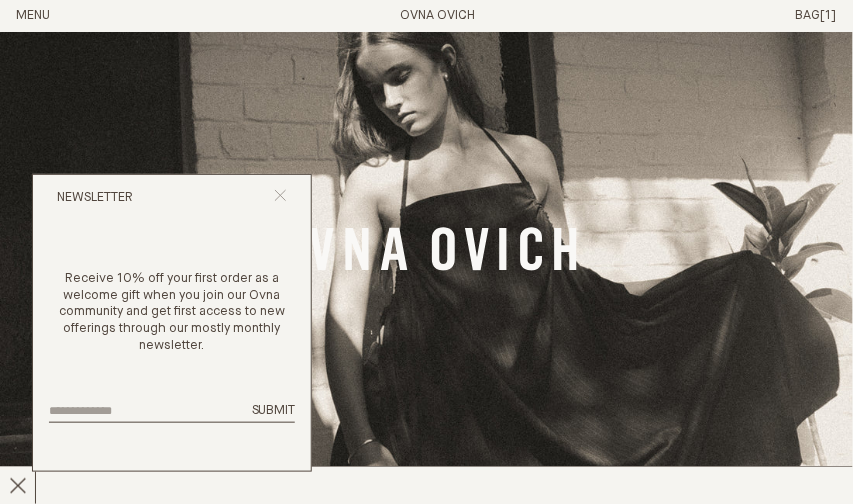 click 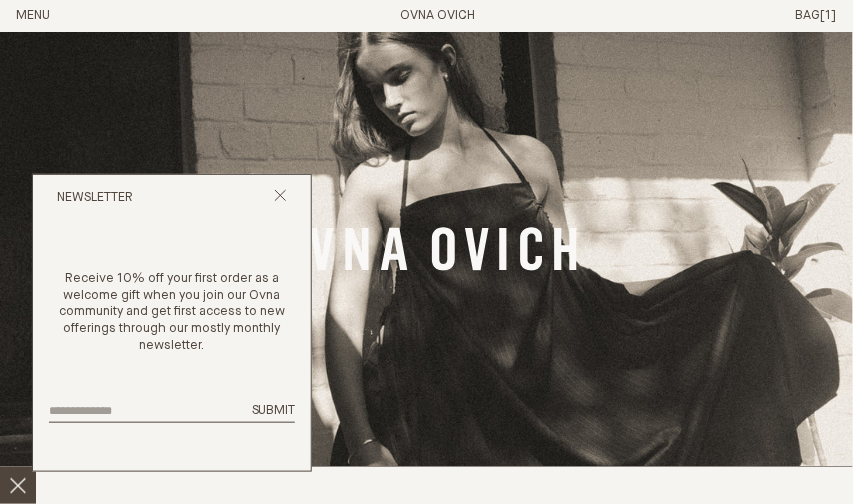 click 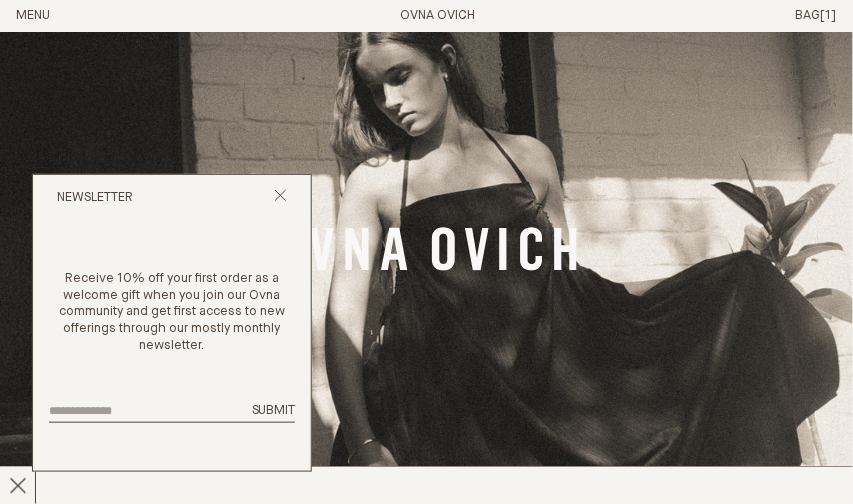click on "Menu" at bounding box center [33, 16] 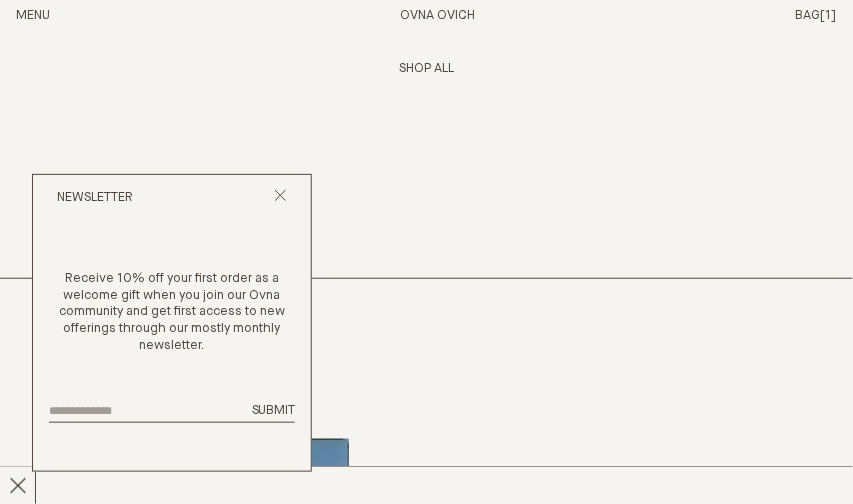 scroll, scrollTop: 3644, scrollLeft: 0, axis: vertical 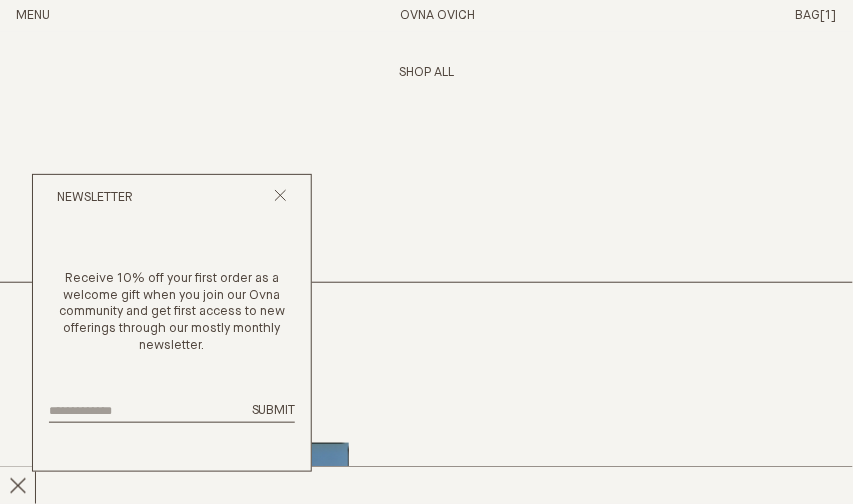 click on "Shop All" at bounding box center (426, 72) 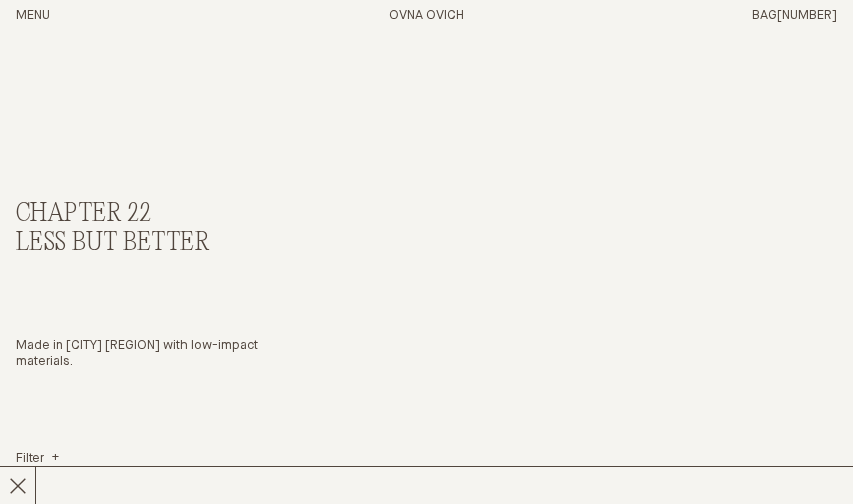 scroll, scrollTop: 0, scrollLeft: 0, axis: both 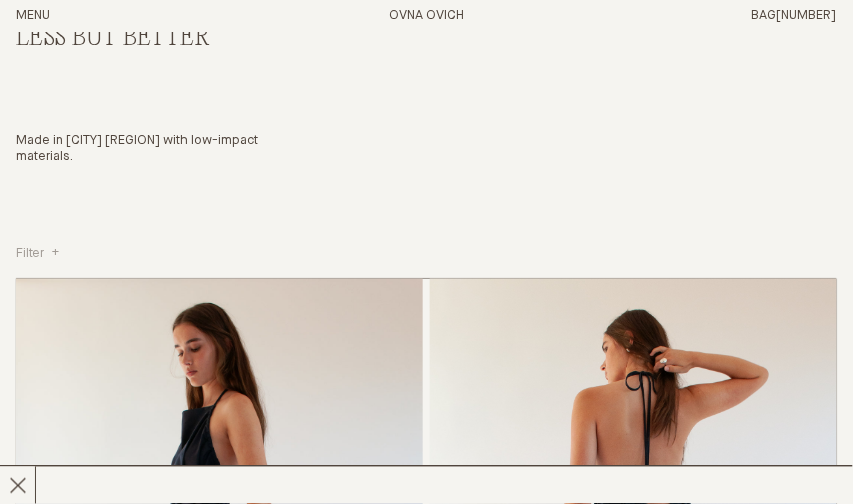 click on "Filter" at bounding box center (37, 254) 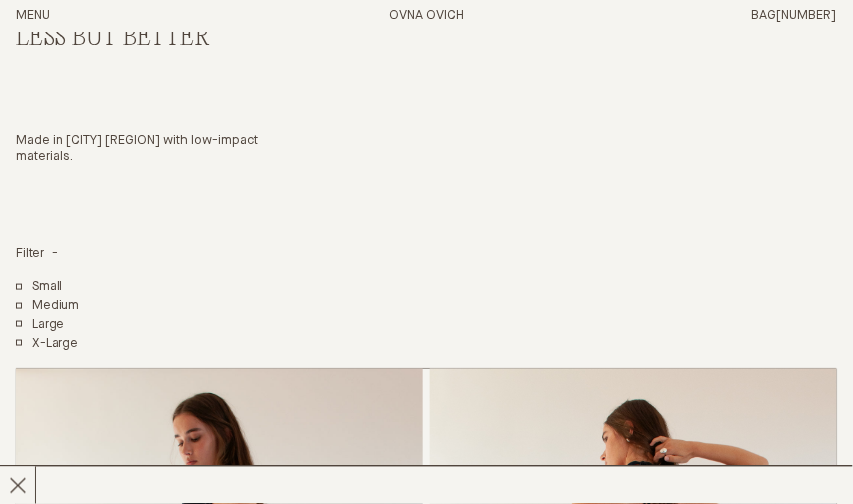 click on "Made in Tāmaki Makaurau Auckland with low-impact materials." at bounding box center (147, 150) 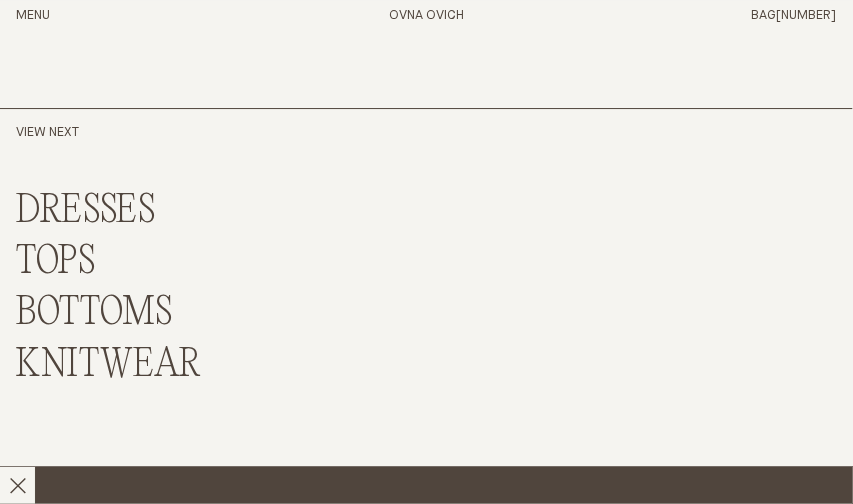 scroll, scrollTop: 12945, scrollLeft: 0, axis: vertical 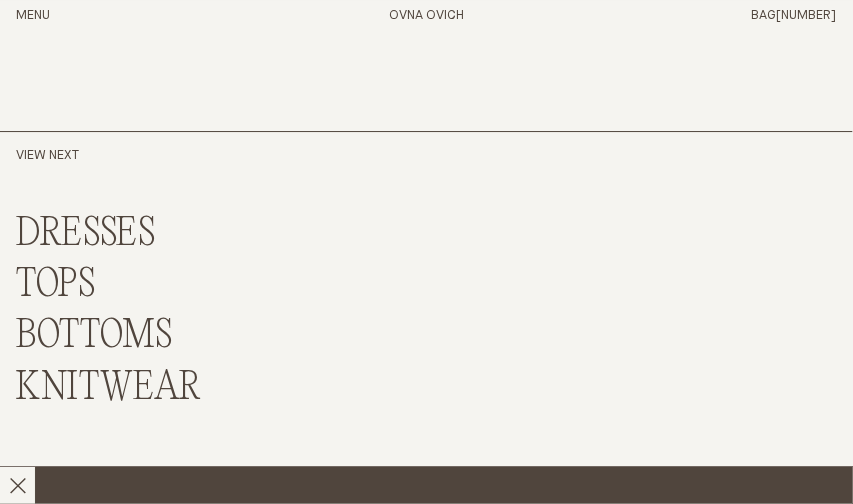 drag, startPoint x: 858, startPoint y: 23, endPoint x: 850, endPoint y: 493, distance: 470.06808 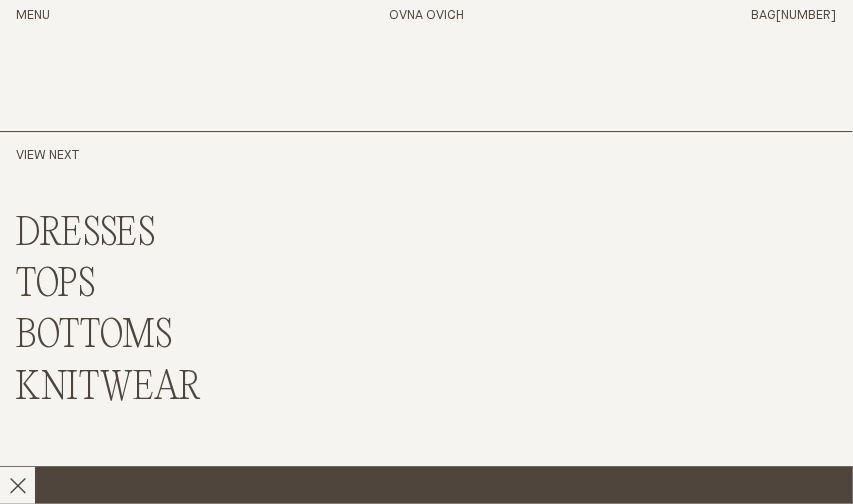click on "Close
Something went wrong. Please email us at  hello@ovnaovich.com
Cart
Close
Continue shopping
Item
Colour
Size
Quantity
Price
S" at bounding box center (426, -6095) 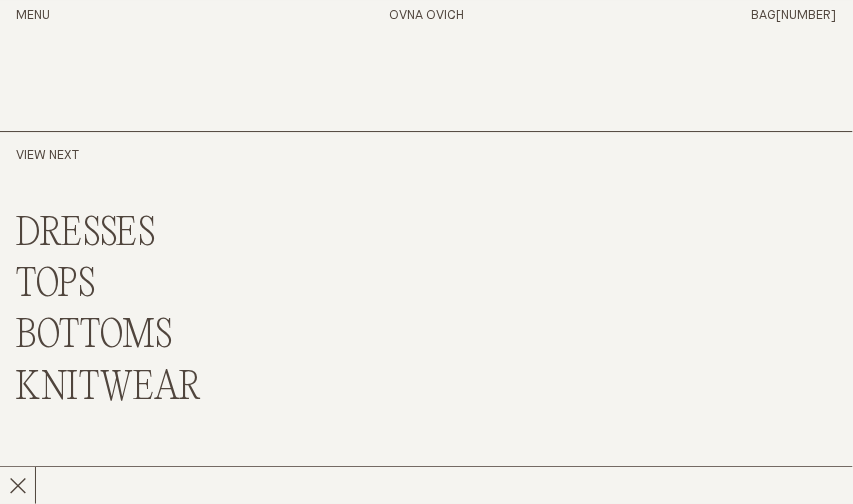 click on "KNITWEAR" at bounding box center (108, 388) 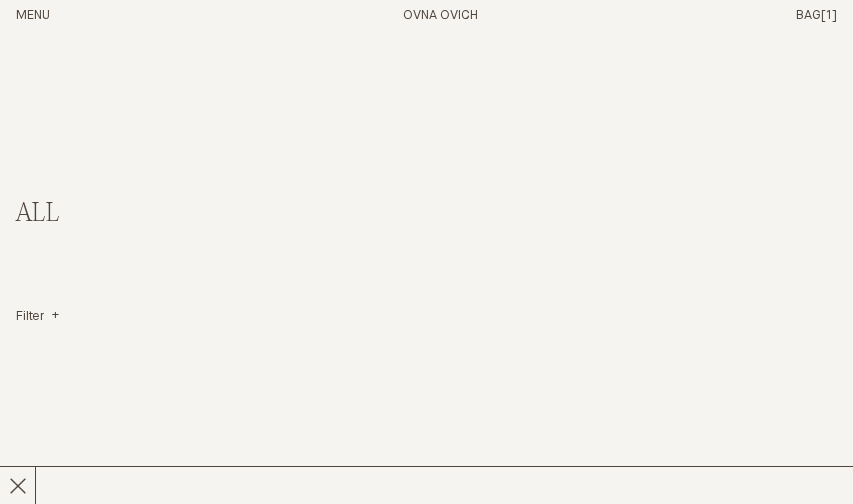 scroll, scrollTop: 0, scrollLeft: 0, axis: both 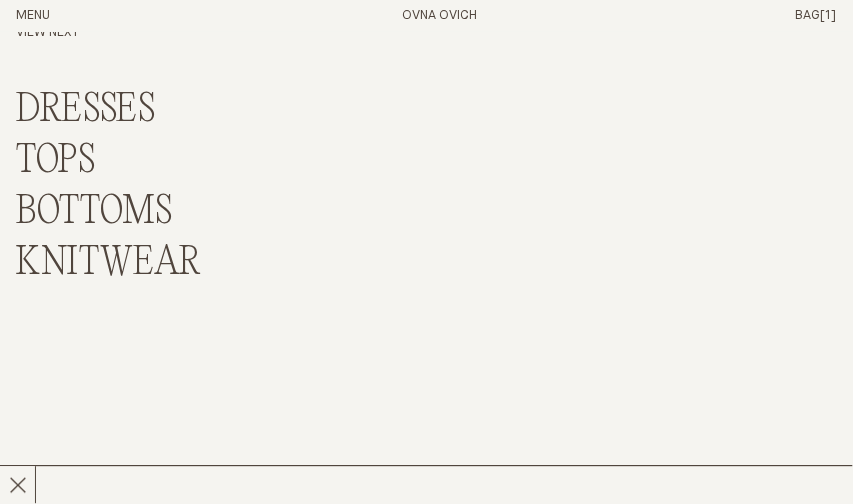 click on "BOTTOMS" at bounding box center [94, 213] 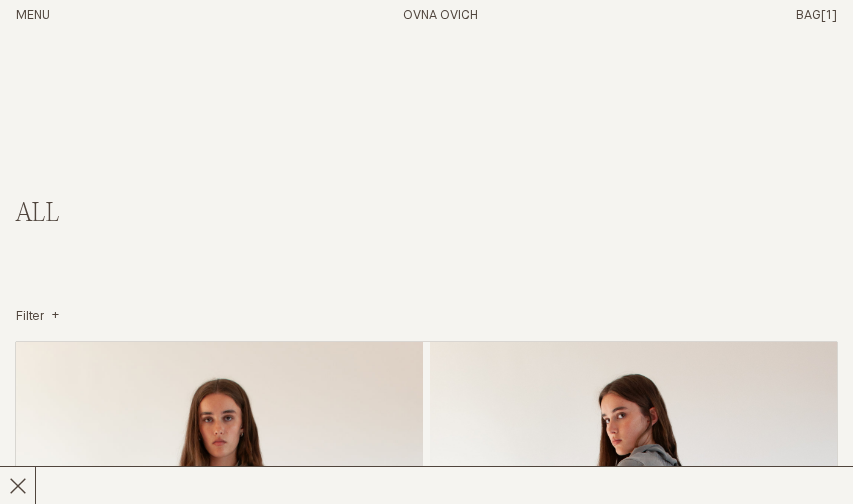 scroll, scrollTop: 0, scrollLeft: 0, axis: both 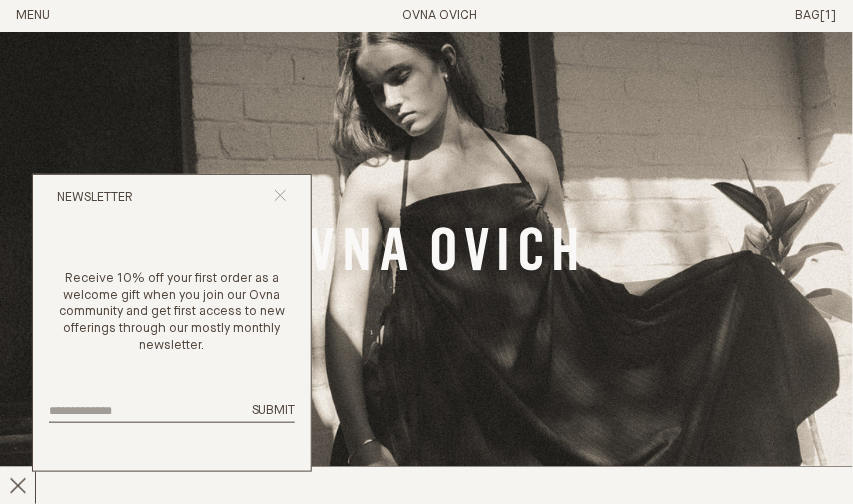 click 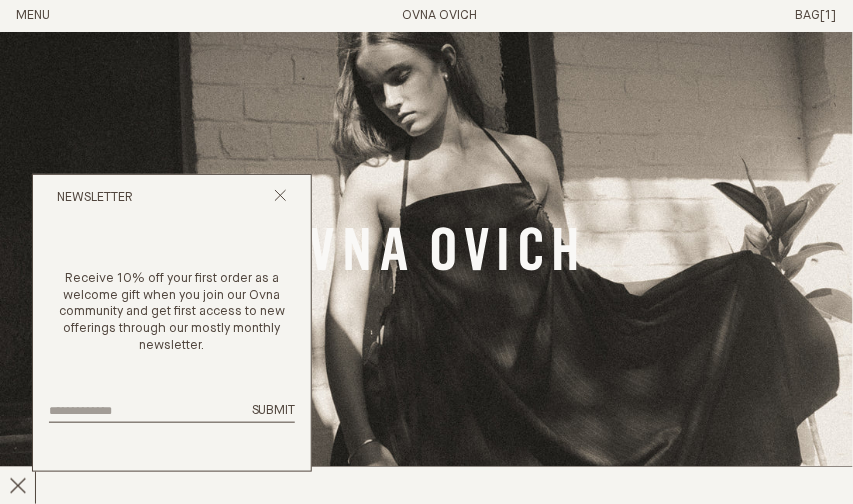 click on "Menu" at bounding box center [33, 16] 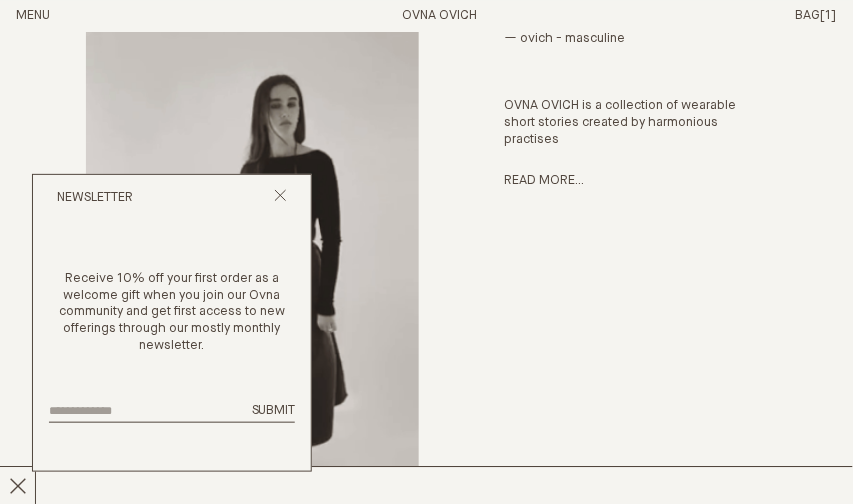 scroll, scrollTop: 685, scrollLeft: 0, axis: vertical 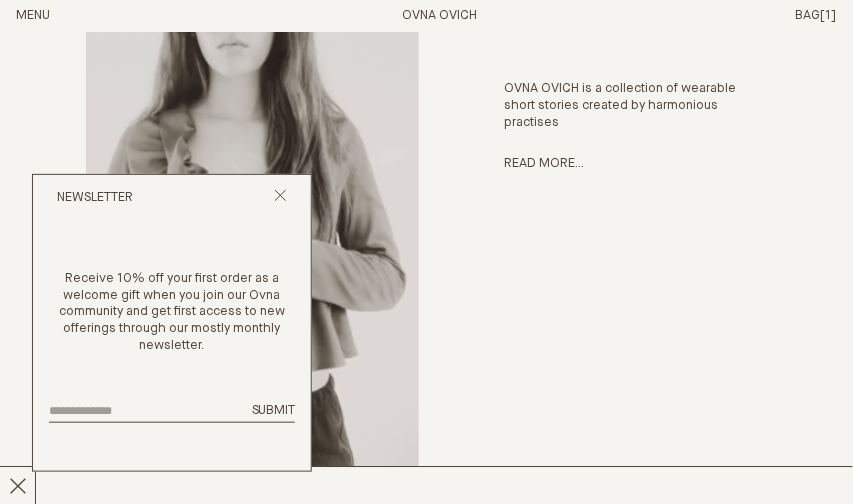 click on "Menu" at bounding box center [33, 16] 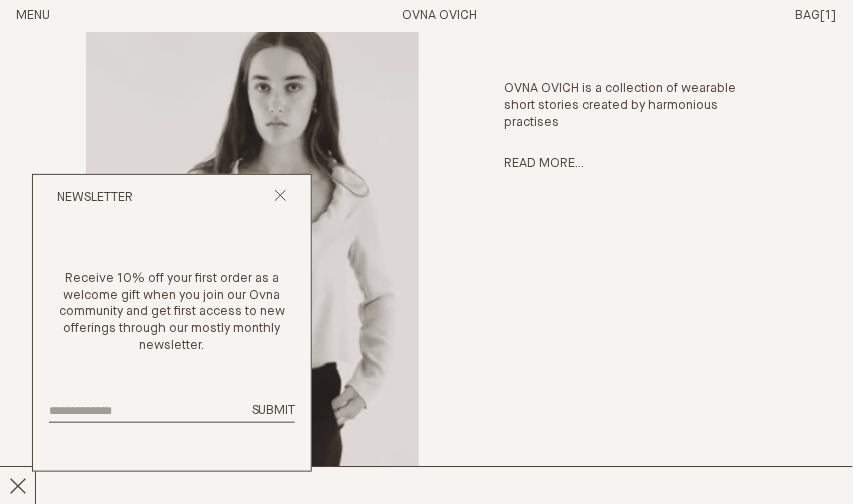 click on "Newsletter" at bounding box center [172, 199] 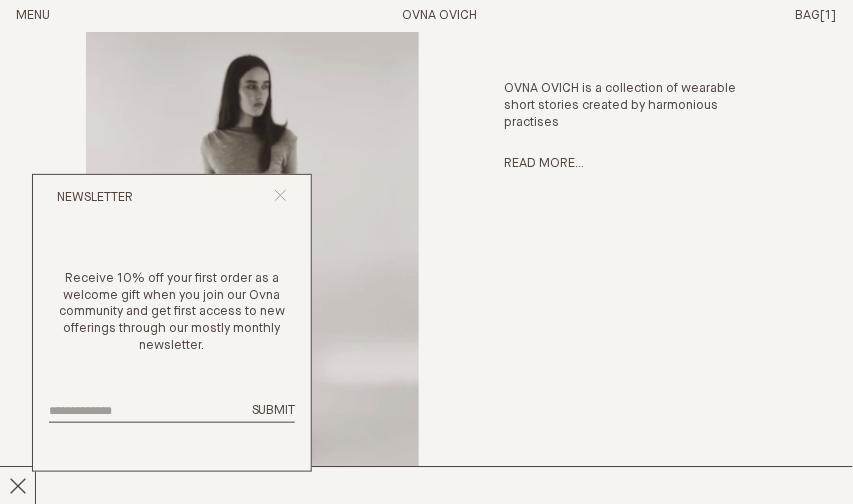click 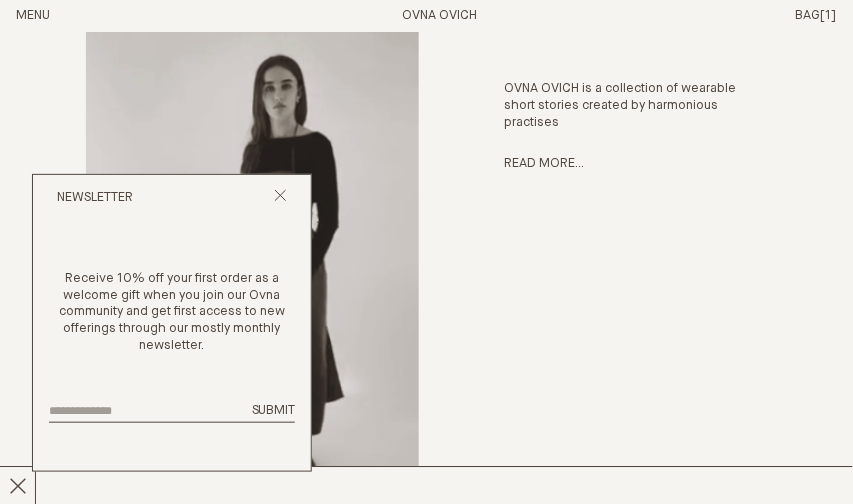click on "Bag" at bounding box center [808, 15] 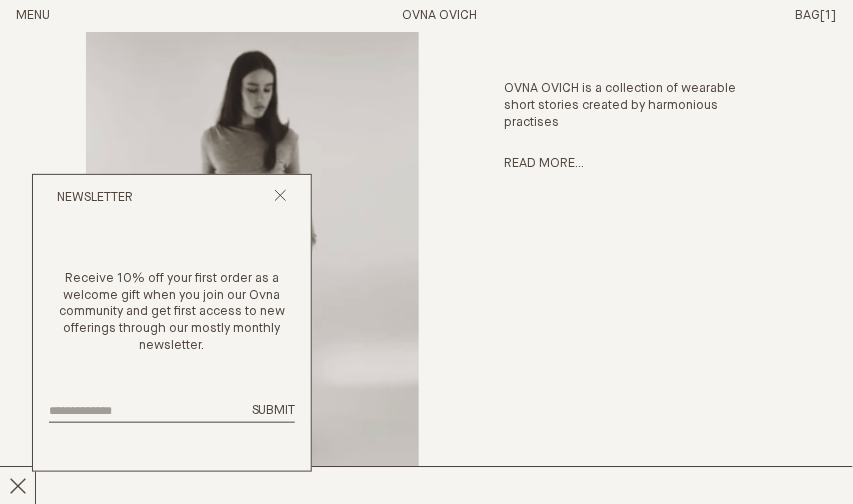 click on "[1]" at bounding box center [829, 15] 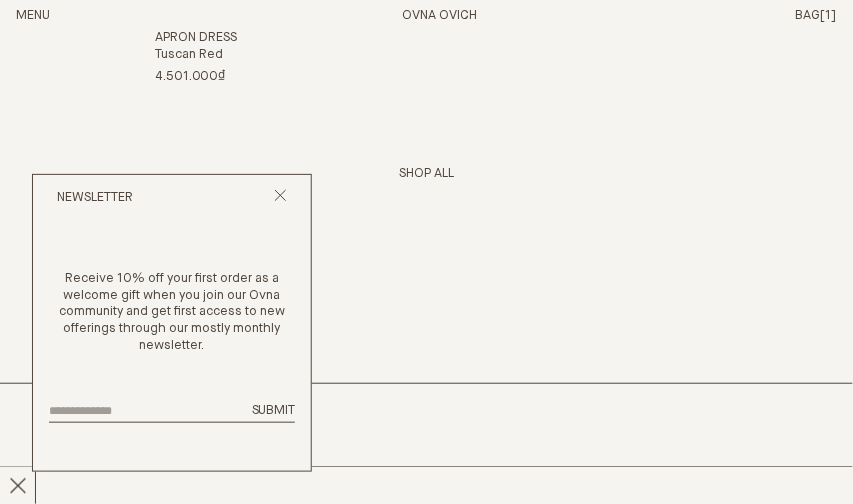 scroll, scrollTop: 3481, scrollLeft: 0, axis: vertical 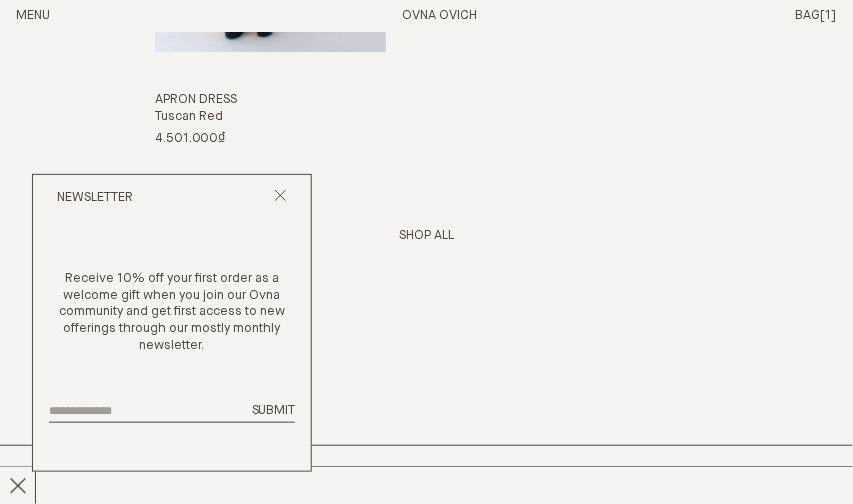 click on "Shop All" at bounding box center [426, 235] 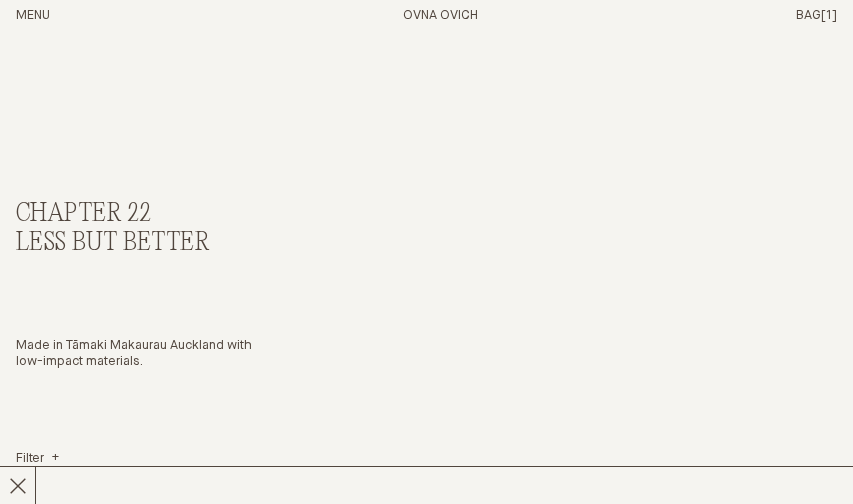 scroll, scrollTop: 0, scrollLeft: 0, axis: both 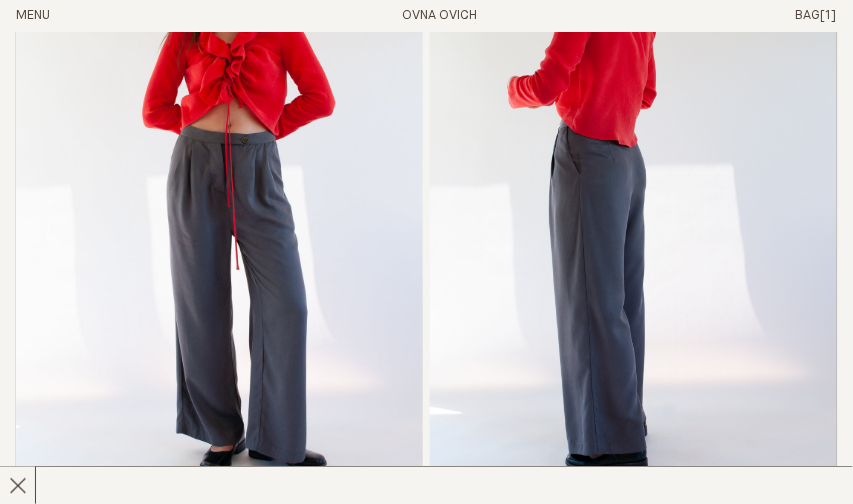 click at bounding box center (219, 195) 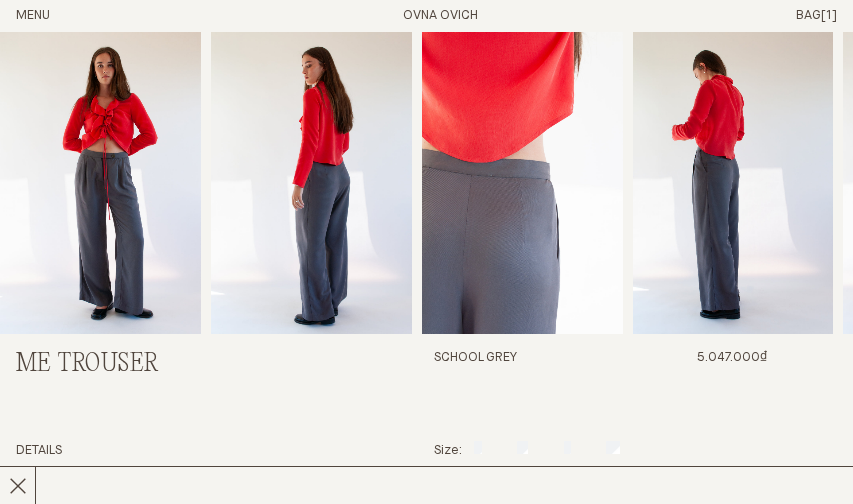 scroll, scrollTop: 0, scrollLeft: 0, axis: both 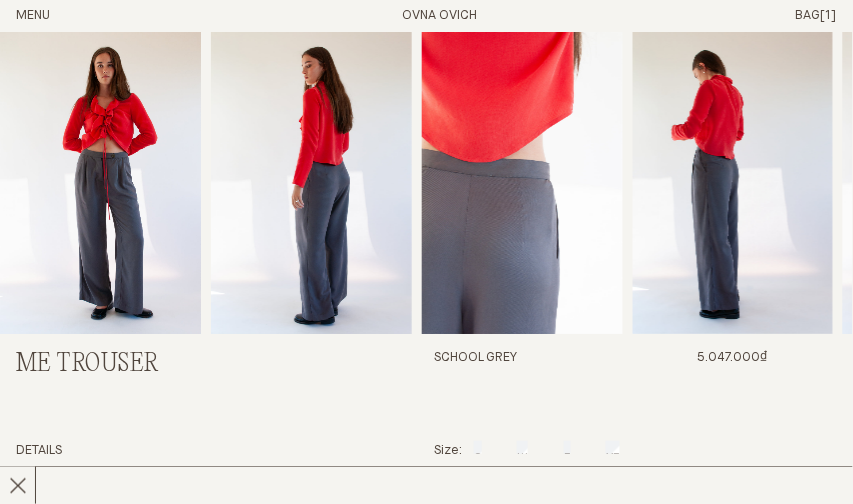 click at bounding box center [100, 183] 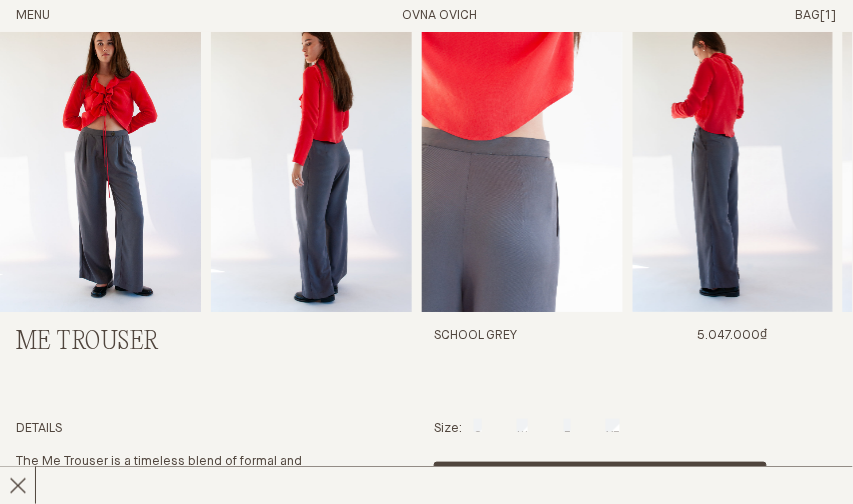 click at bounding box center [100, 161] 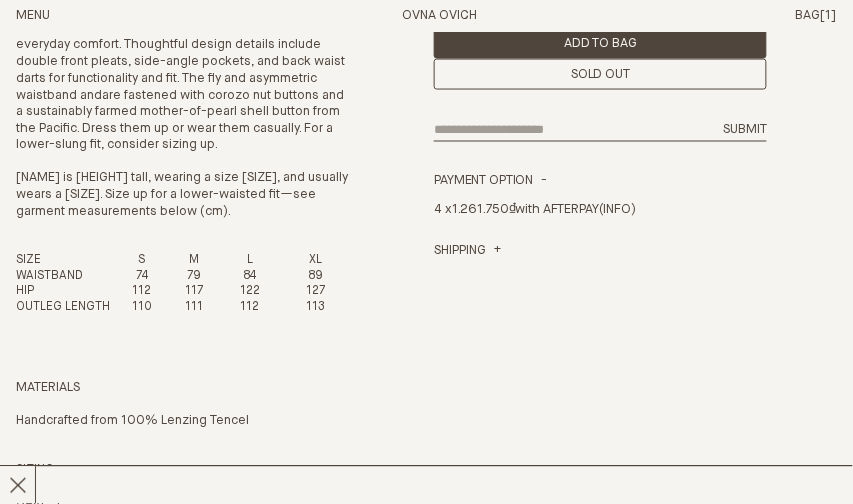 scroll, scrollTop: 457, scrollLeft: 0, axis: vertical 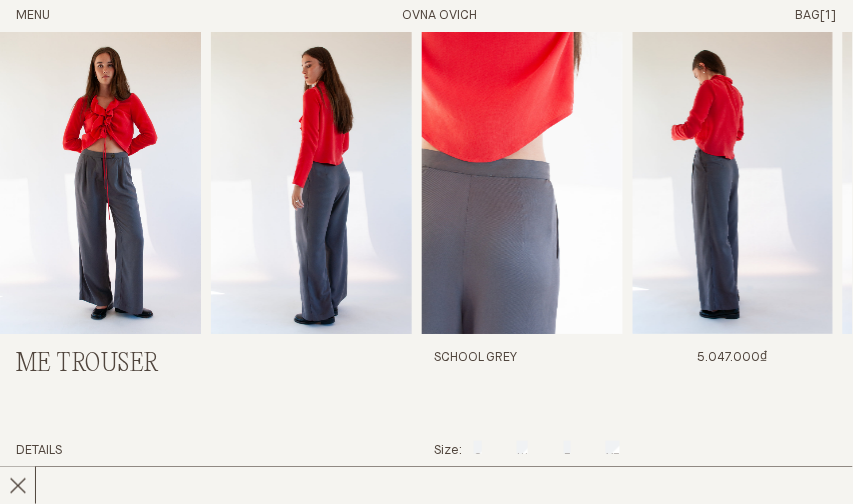 click at bounding box center [311, 183] 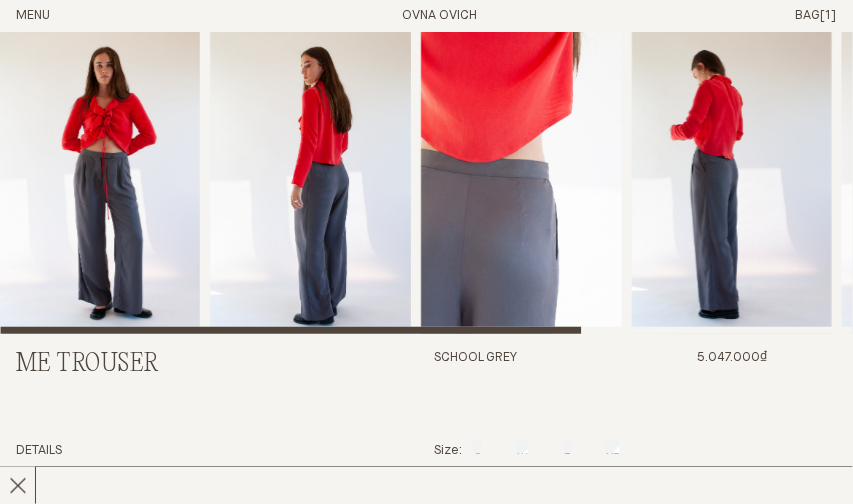 click at bounding box center (99, 183) 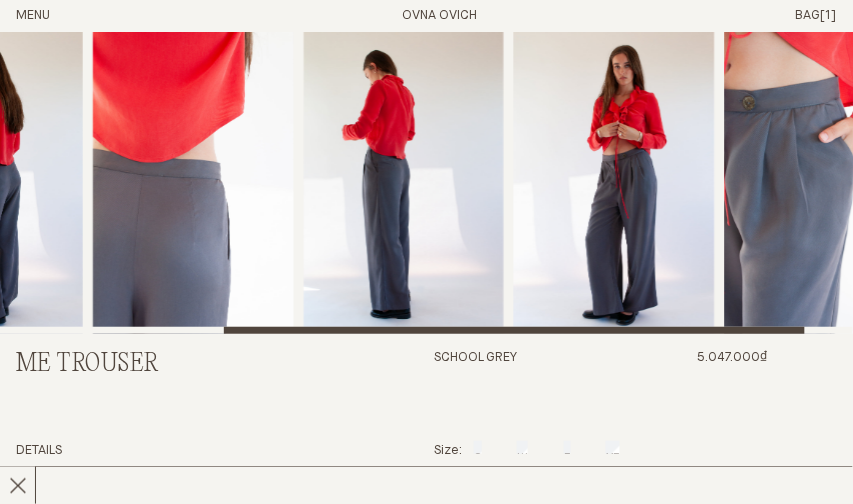 click at bounding box center [426, 183] 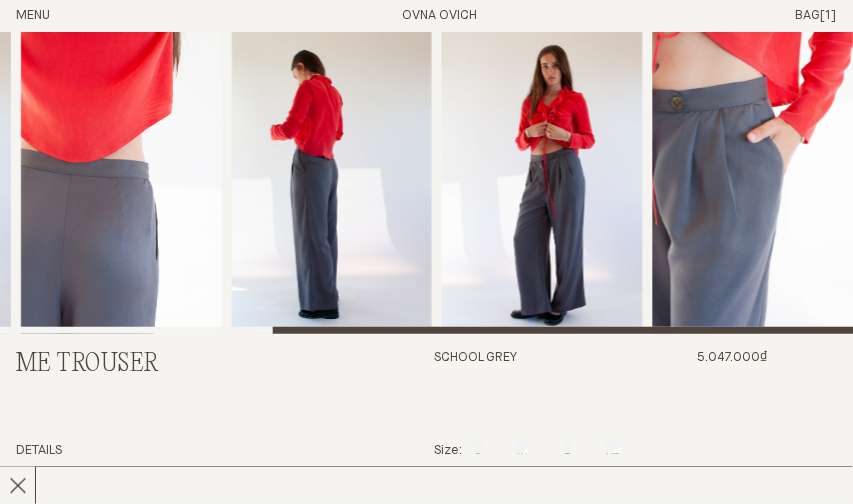 click at bounding box center (542, 183) 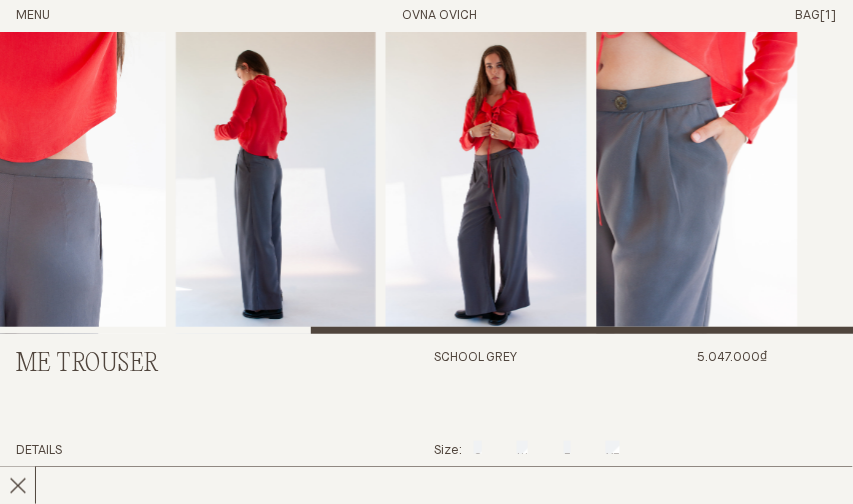 click at bounding box center [486, 183] 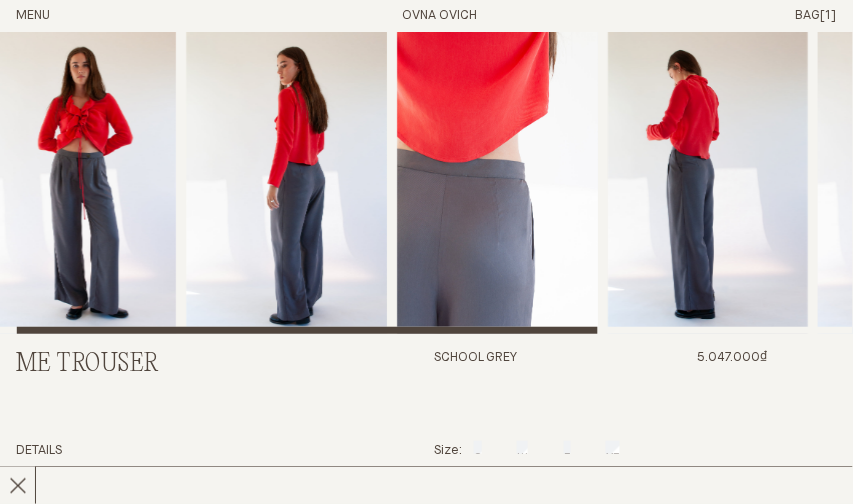 click at bounding box center [426, 183] 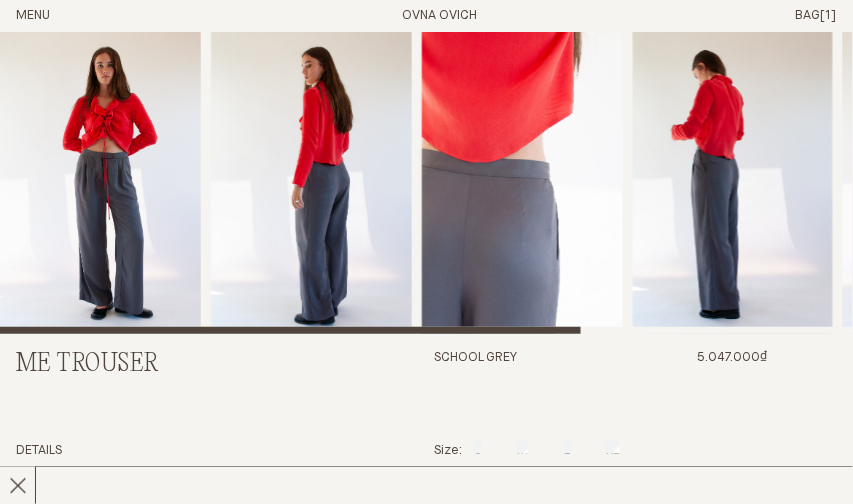 click at bounding box center [100, 183] 